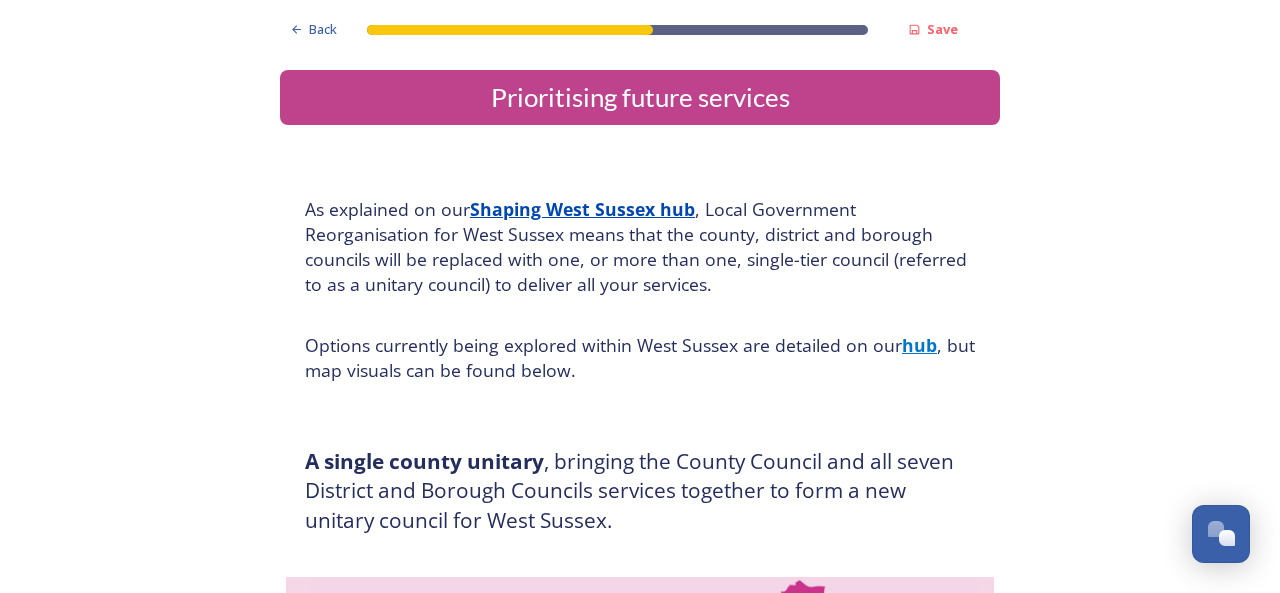 scroll, scrollTop: 0, scrollLeft: 0, axis: both 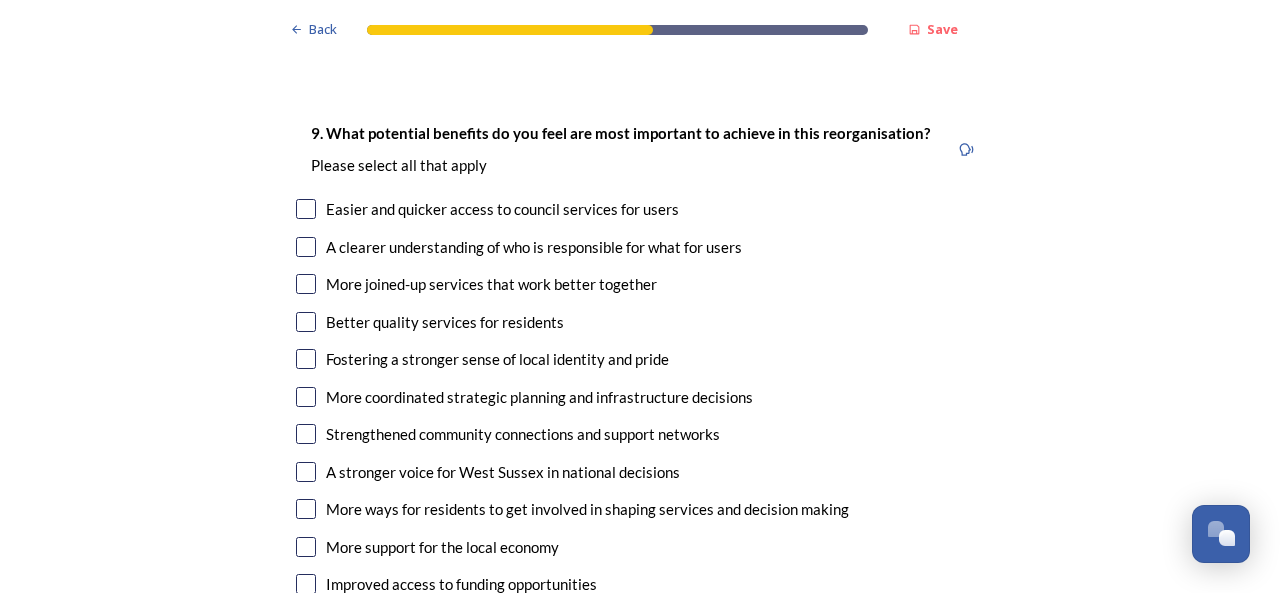 click at bounding box center [306, 247] 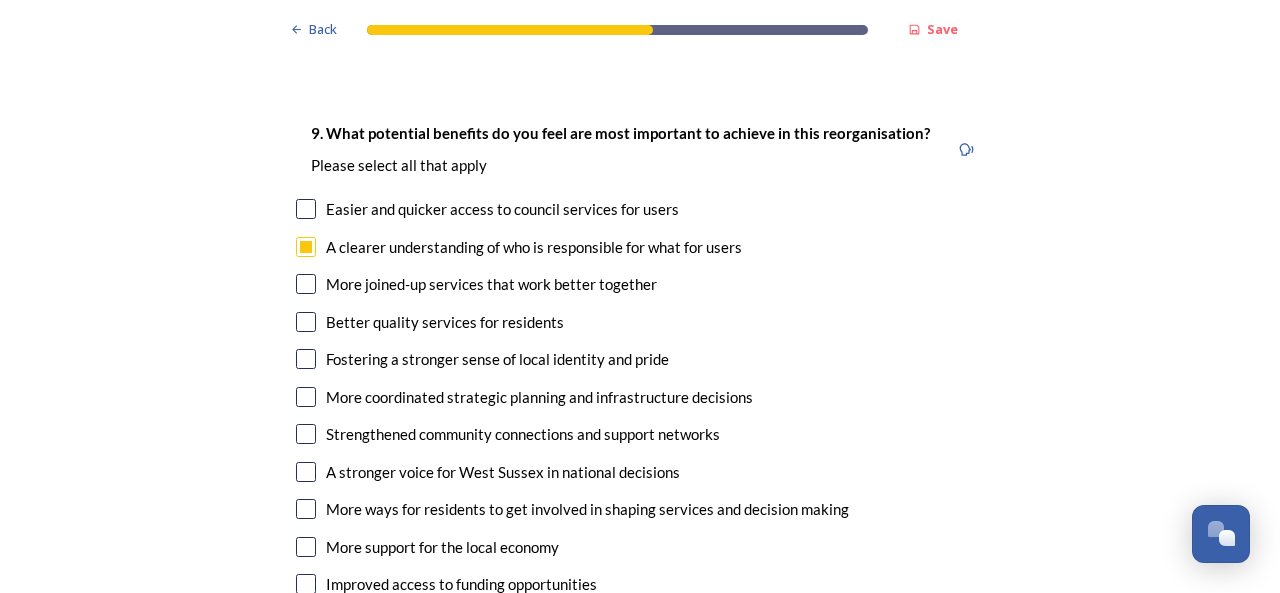 click at bounding box center [306, 209] 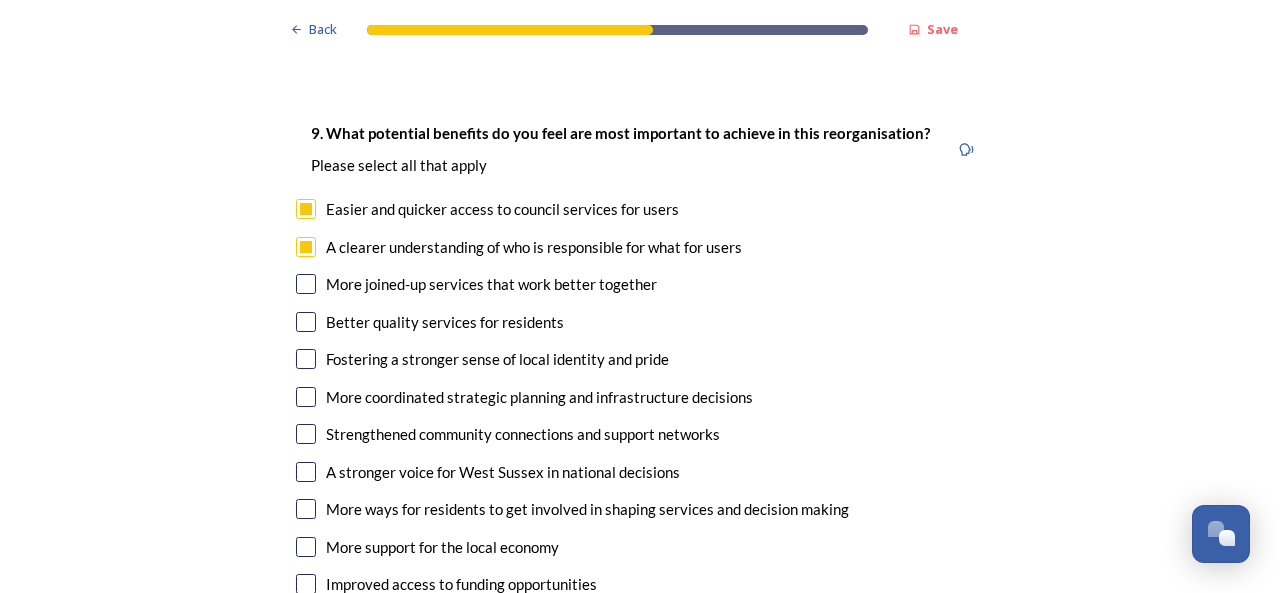 click at bounding box center (306, 284) 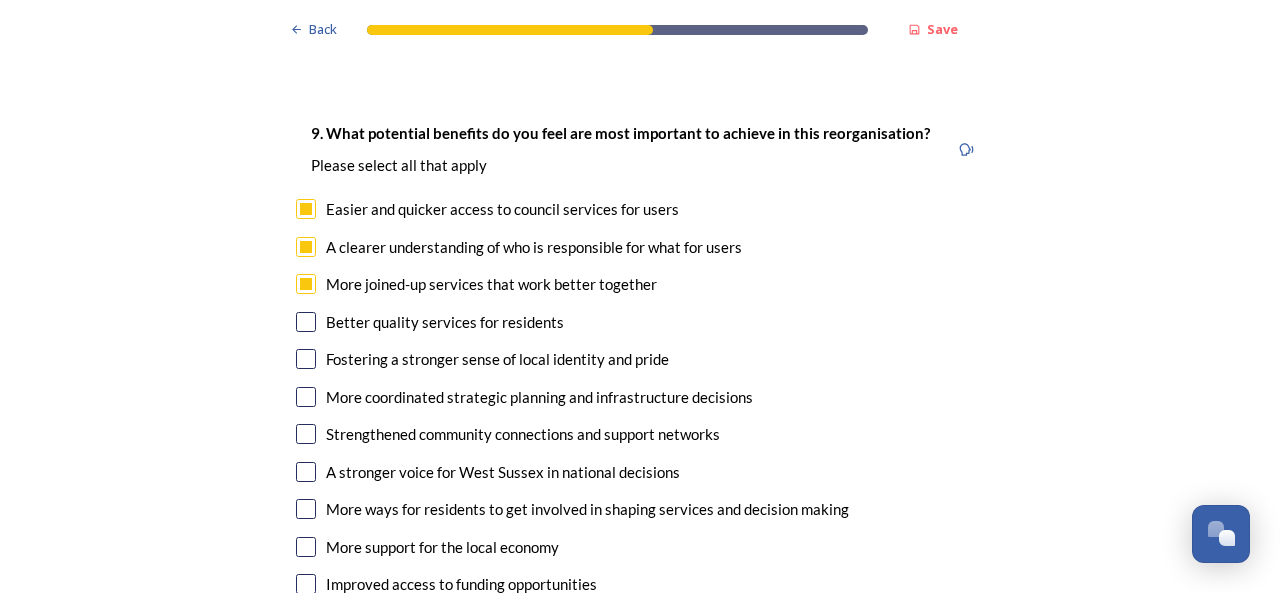 click at bounding box center (306, 322) 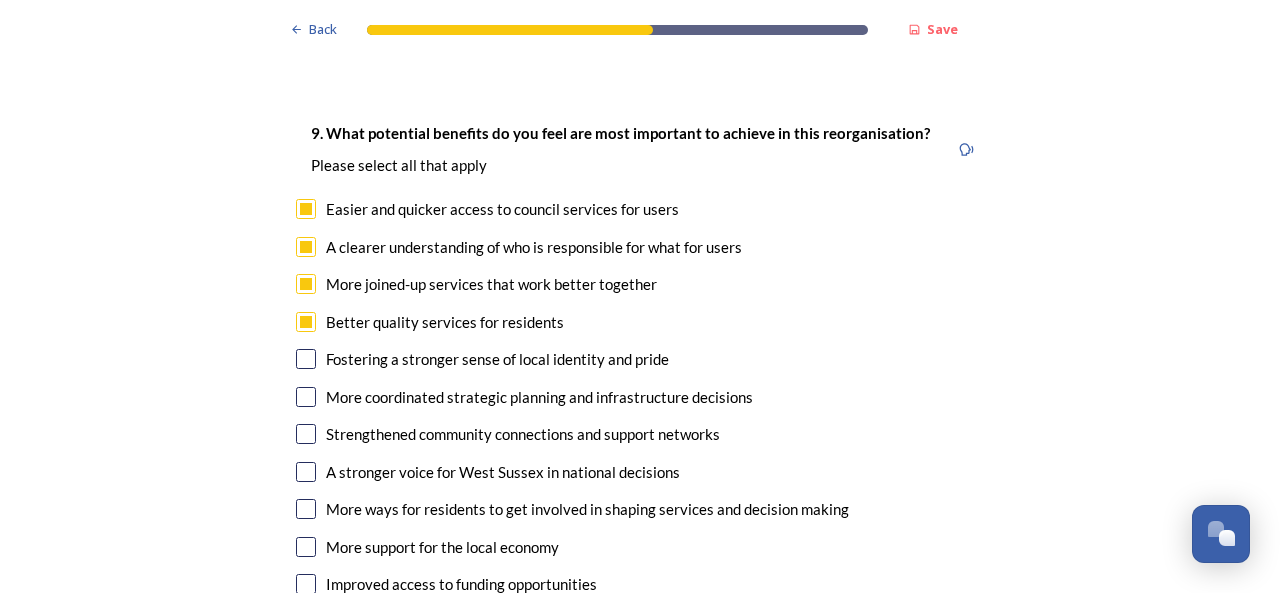 click at bounding box center (306, 397) 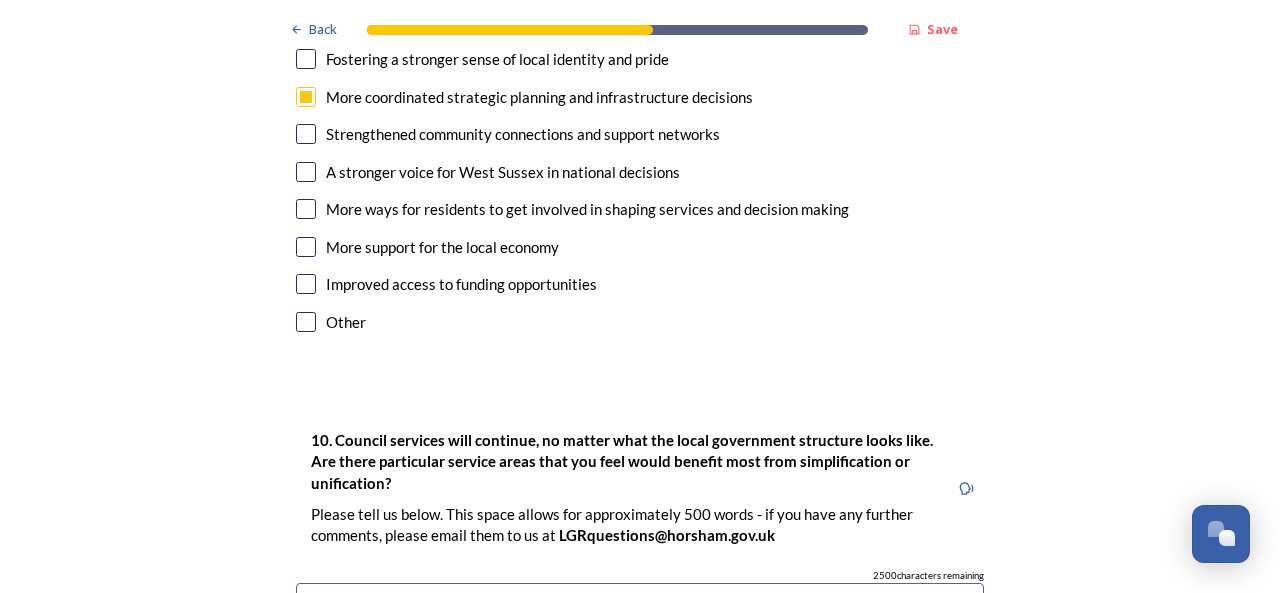 scroll, scrollTop: 5100, scrollLeft: 0, axis: vertical 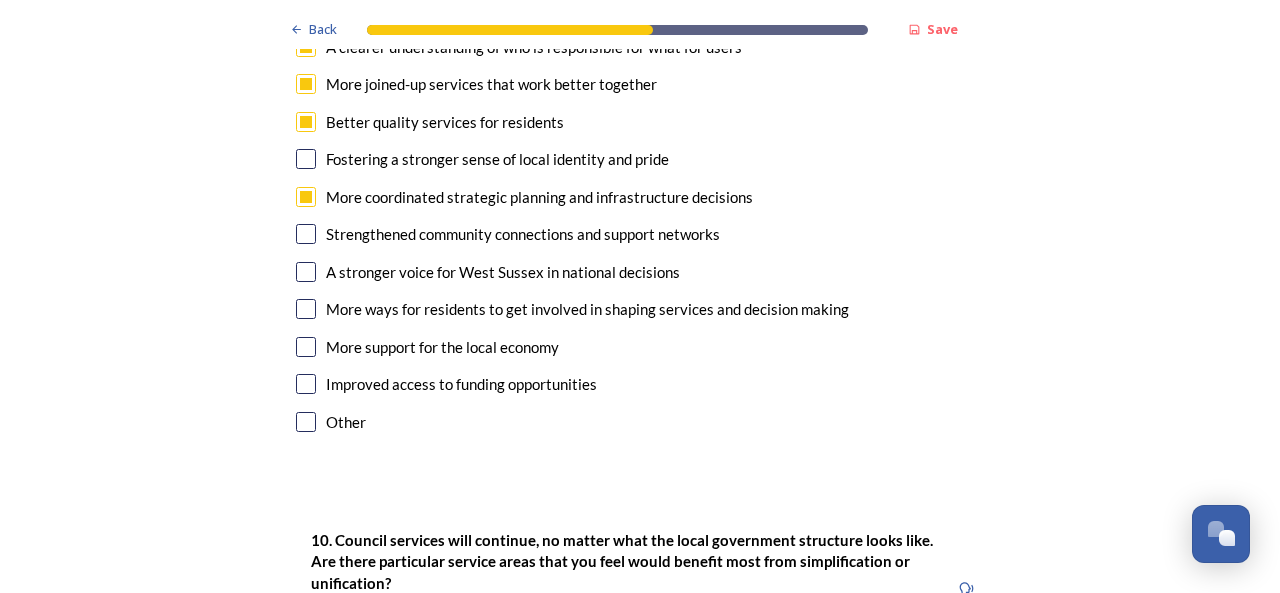 click at bounding box center [306, 234] 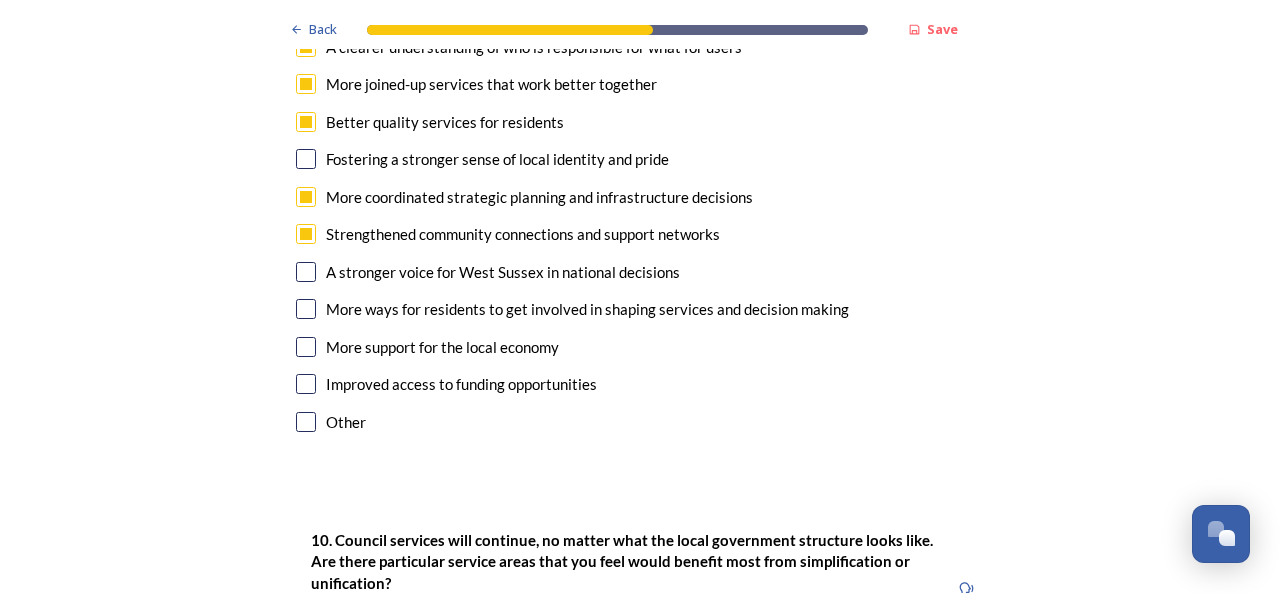 click at bounding box center (306, 272) 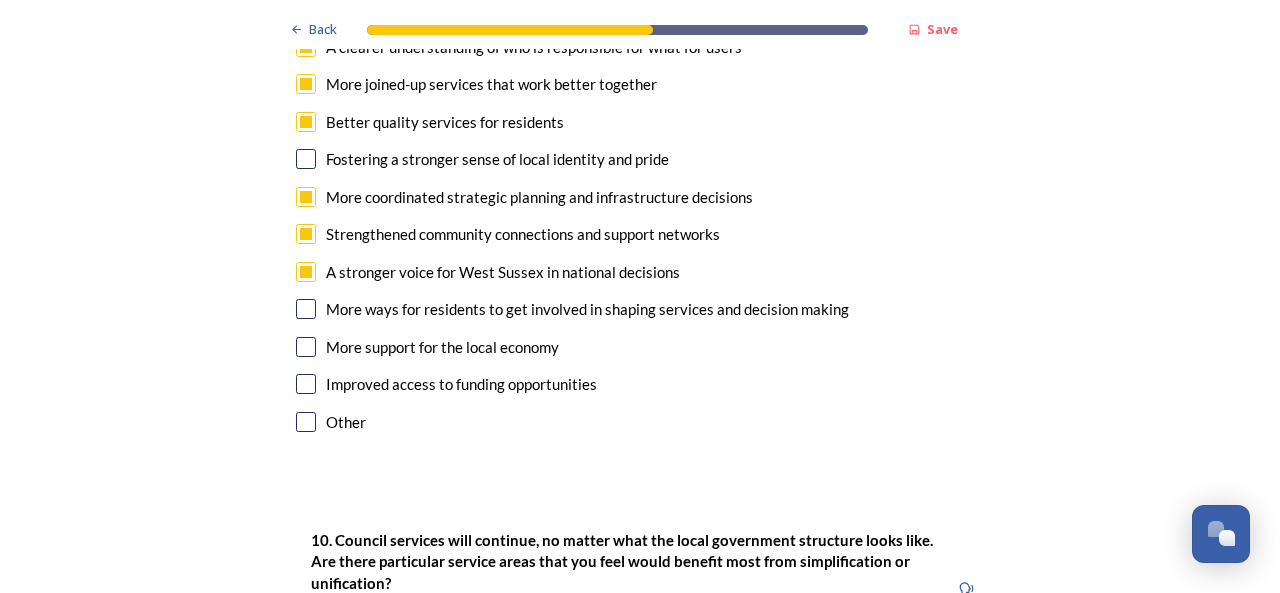 click at bounding box center [306, 309] 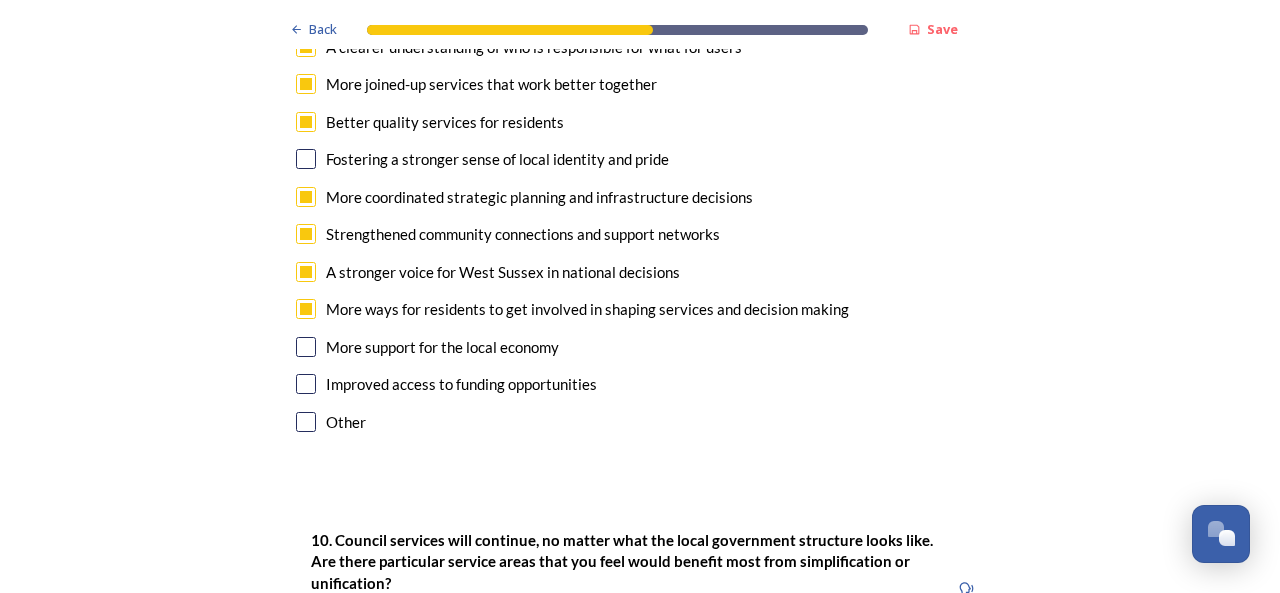 click at bounding box center [306, 347] 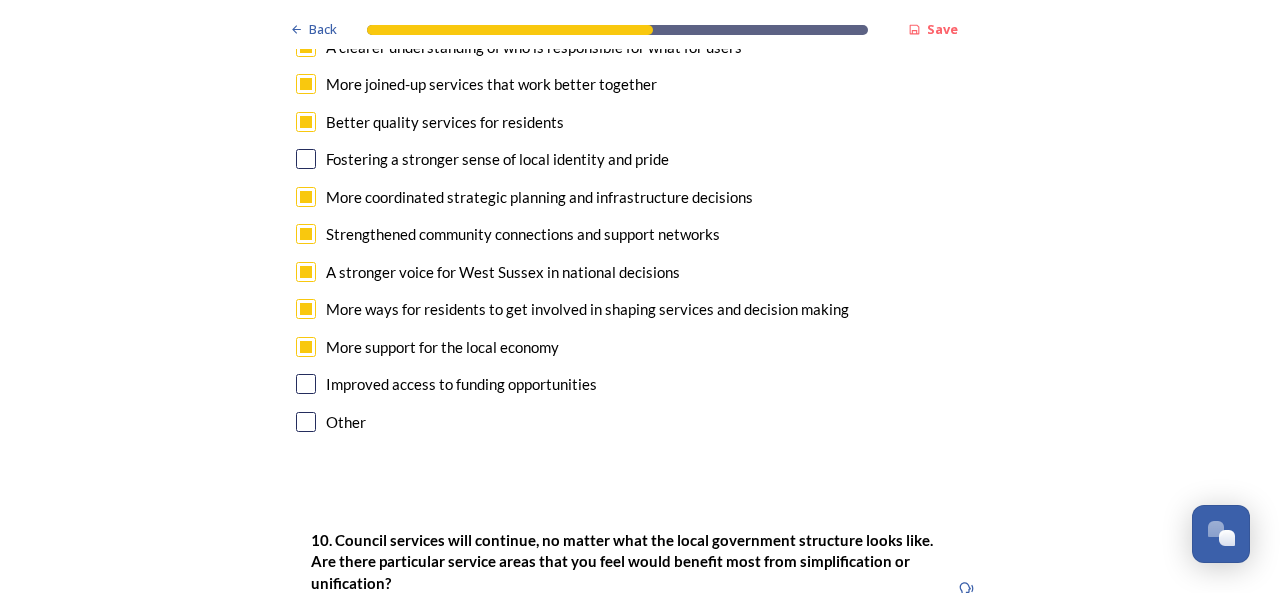 click at bounding box center [306, 384] 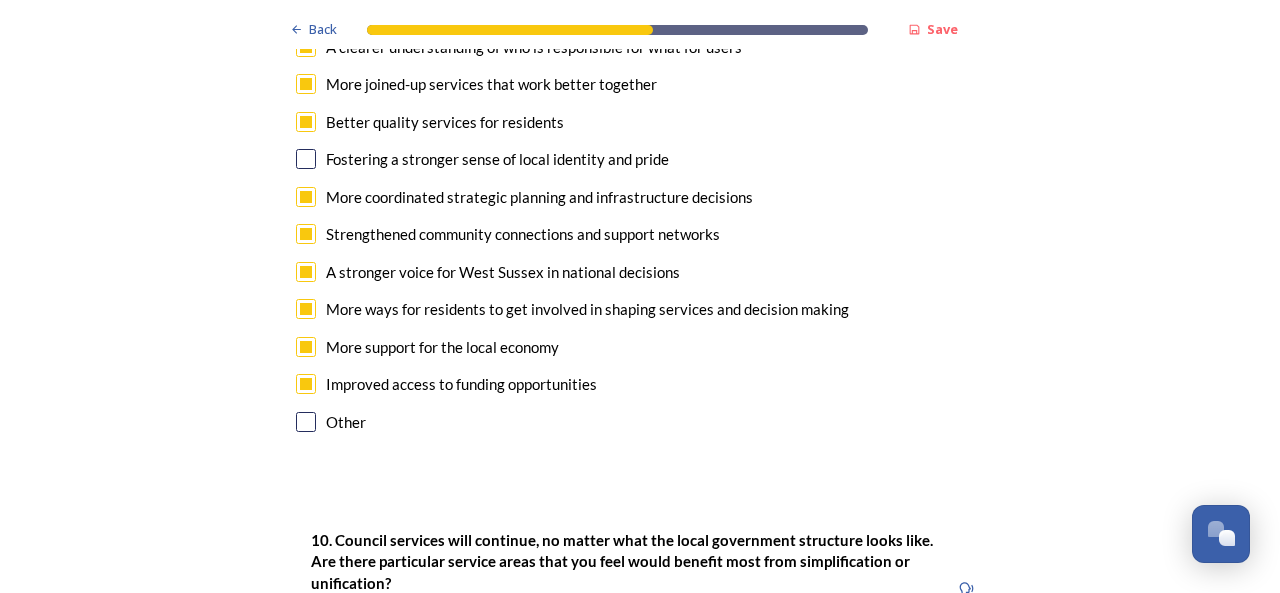 click at bounding box center (306, 159) 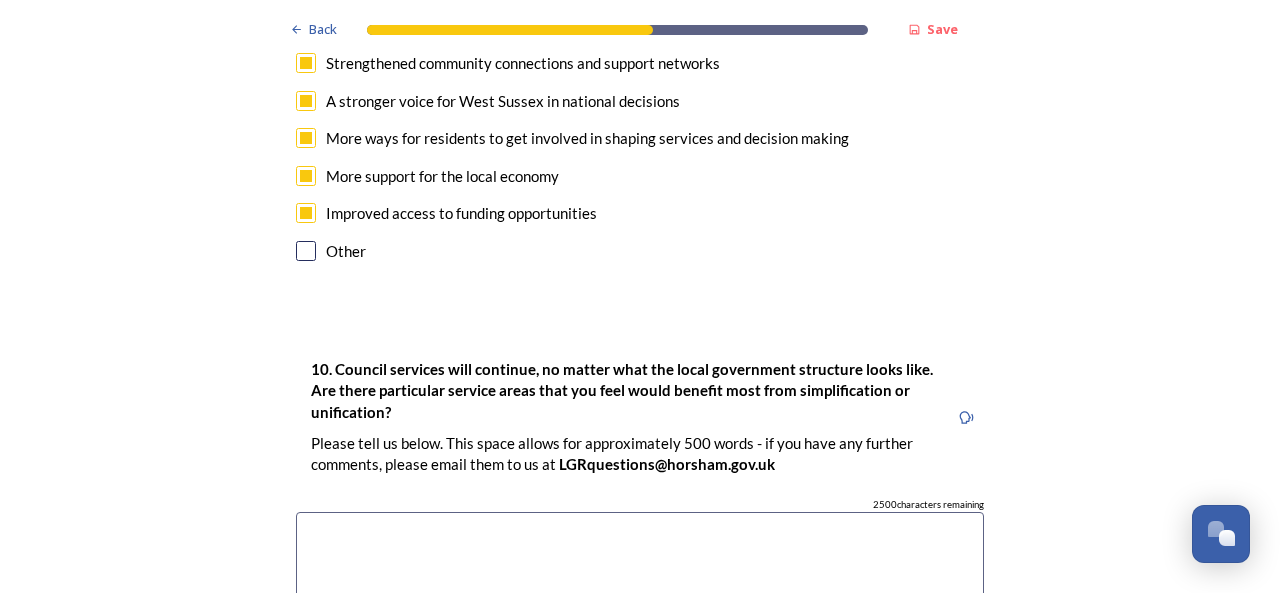 scroll, scrollTop: 5300, scrollLeft: 0, axis: vertical 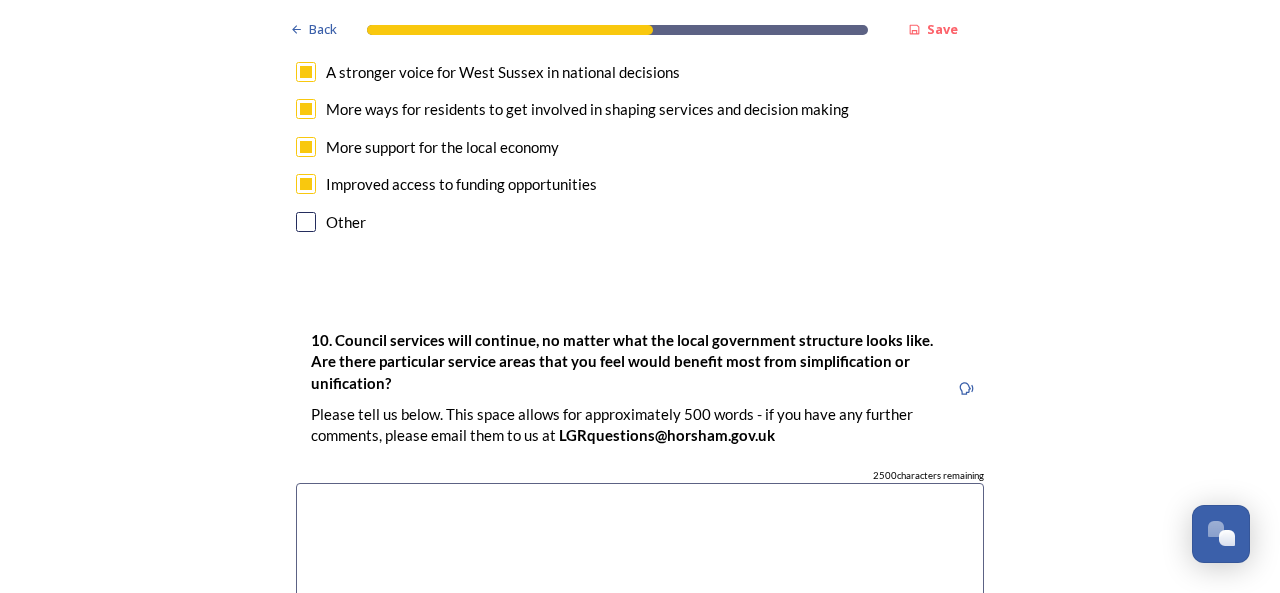 click at bounding box center (640, 595) 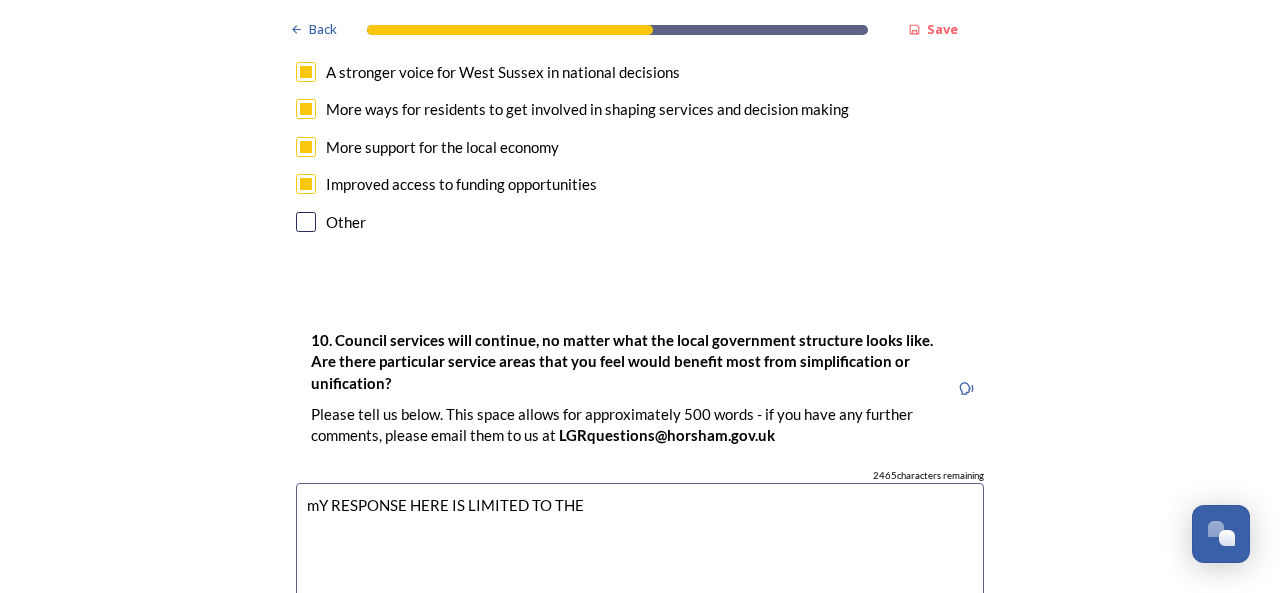drag, startPoint x: 582, startPoint y: 511, endPoint x: 294, endPoint y: 503, distance: 288.11108 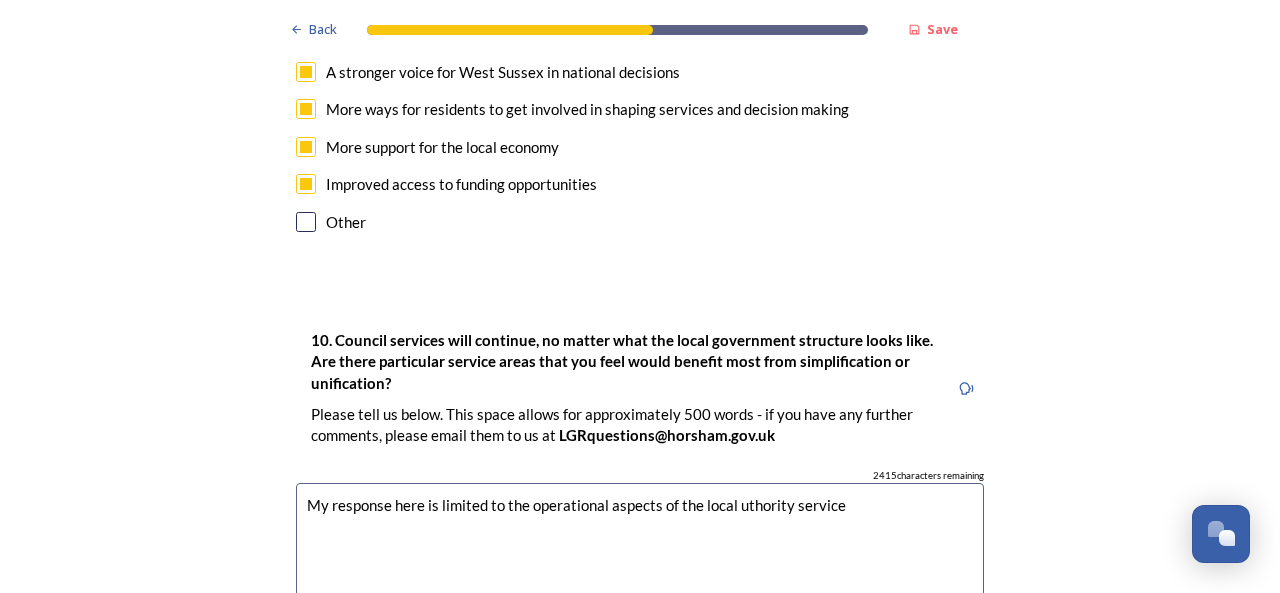 click on "My response here is limited to the operational aspects of the local uthority service" at bounding box center [640, 595] 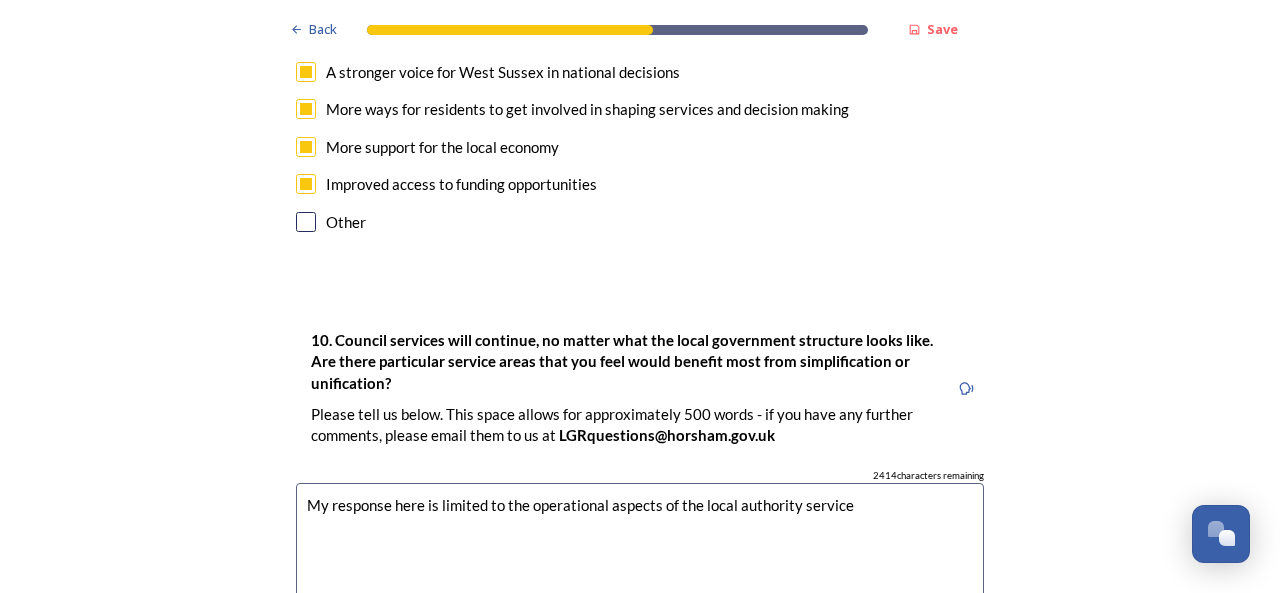 click on "My response here is limited to the operational aspects of the local authority service" at bounding box center (640, 595) 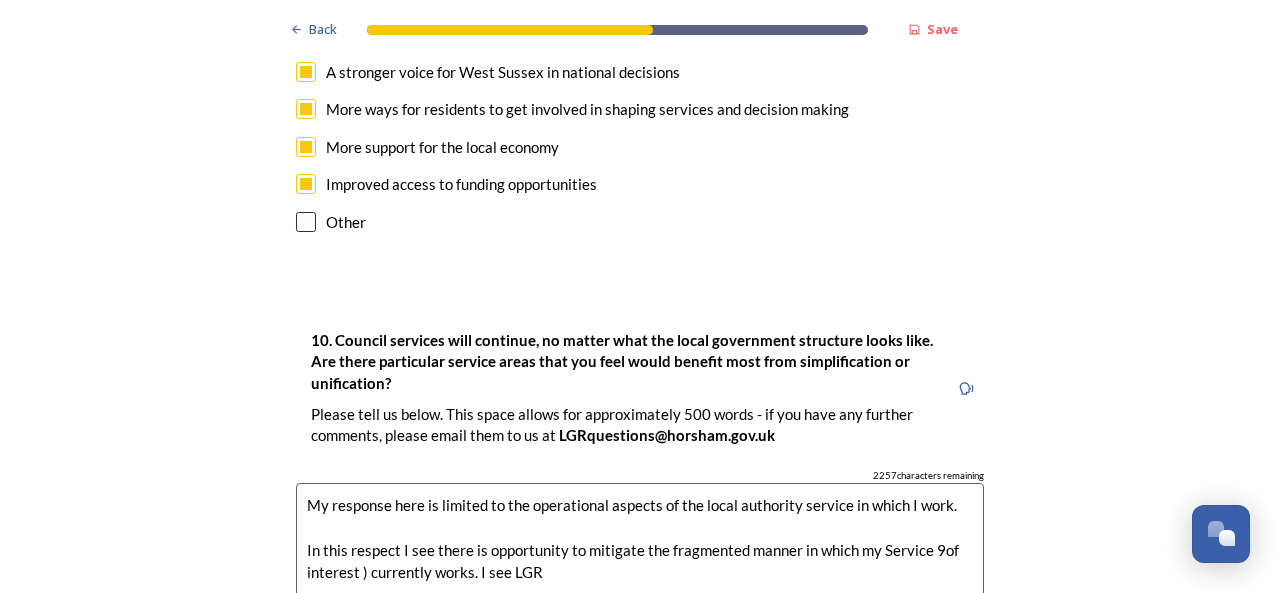 click on "My response here is limited to the operational aspects of the local authority service in which I work.
In this respect I see there is opportunity to mitigate the fragmented manner in which my Service 9of interest ) currently works. I see LGR" at bounding box center (640, 595) 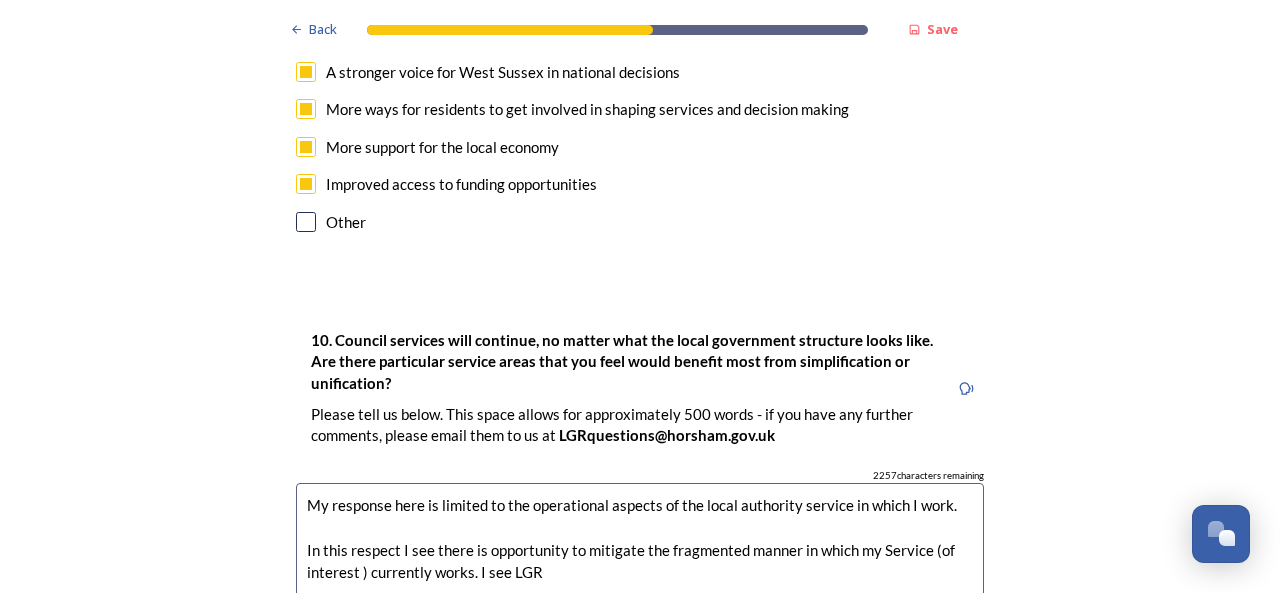 click on "My response here is limited to the operational aspects of the local authority service in which I work.
In this respect I see there is opportunity to mitigate the fragmented manner in which my Service (of interest ) currently works. I see LGR" at bounding box center [640, 595] 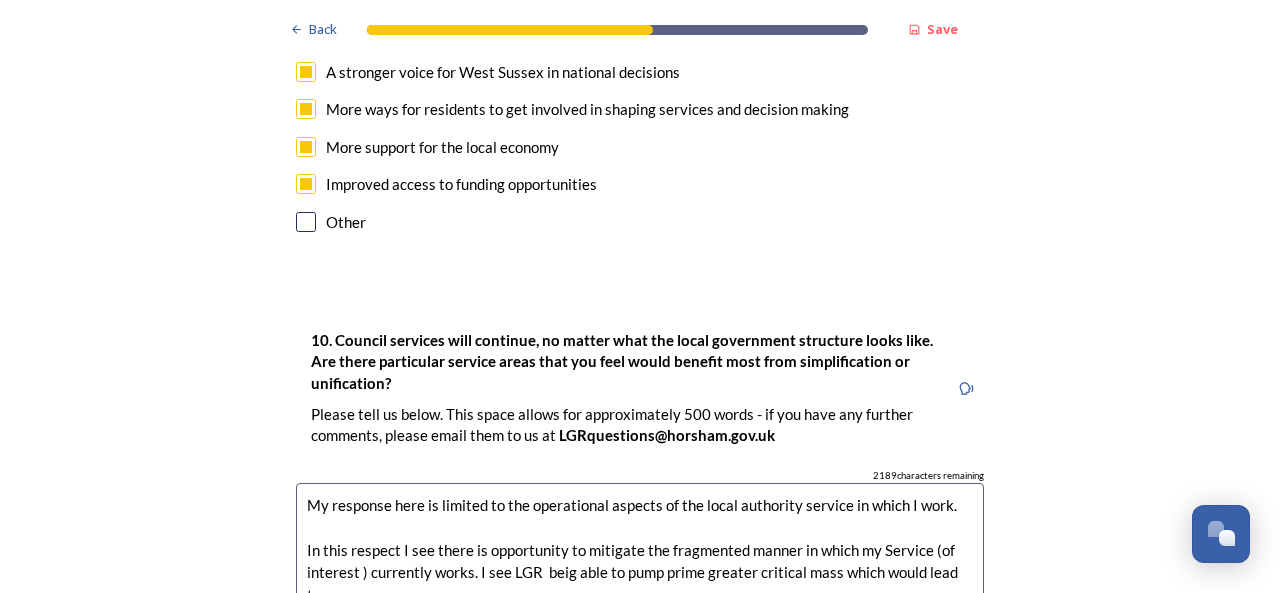 scroll, scrollTop: 5310, scrollLeft: 0, axis: vertical 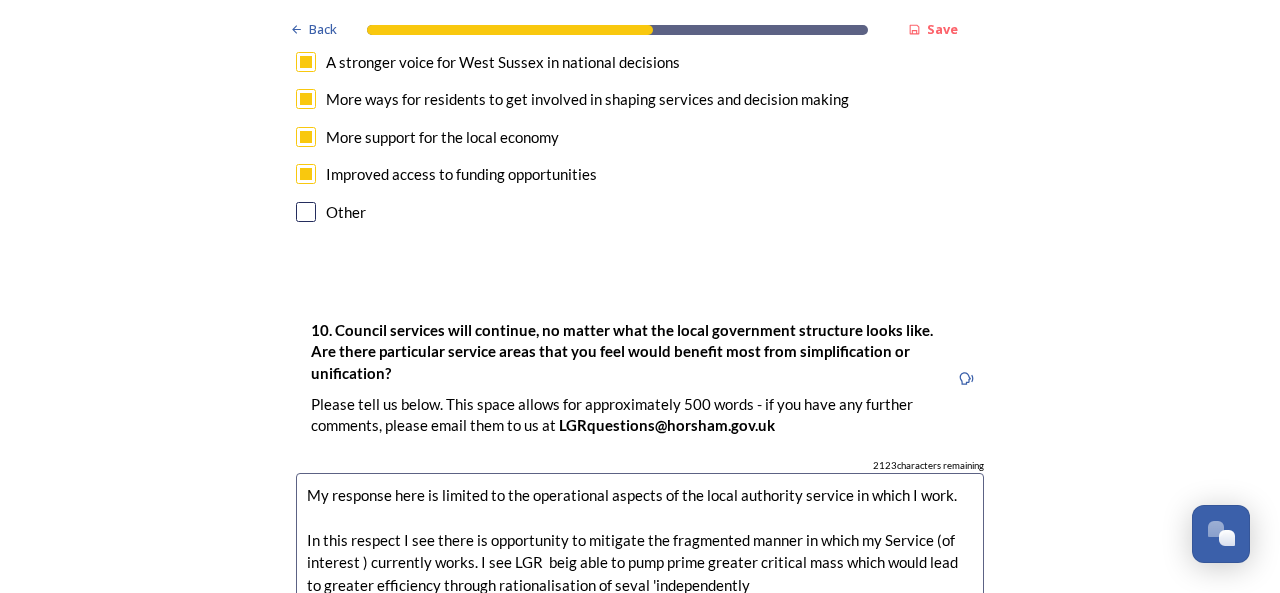 click on "My response here is limited to the operational aspects of the local authority service in which I work.
In this respect I see there is opportunity to mitigate the fragmented manner in which my Service (of interest ) currently works. I see LGR  beig able to pump prime greater critical mass which would lead to greater efficiency through rationalisation of seval 'independently" at bounding box center (640, 585) 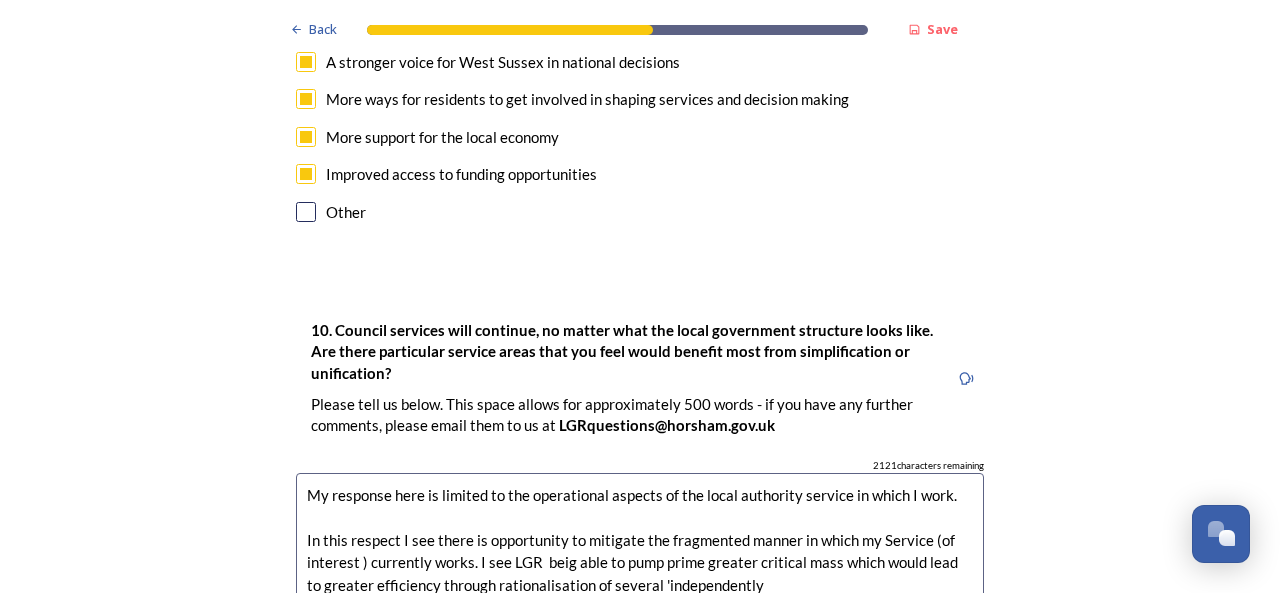 click on "My response here is limited to the operational aspects of the local authority service in which I work.
In this respect I see there is opportunity to mitigate the fragmented manner in which my Service (of interest ) currently works. I see LGR  beig able to pump prime greater critical mass which would lead to greater efficiency through rationalisation of several 'independently" at bounding box center (640, 585) 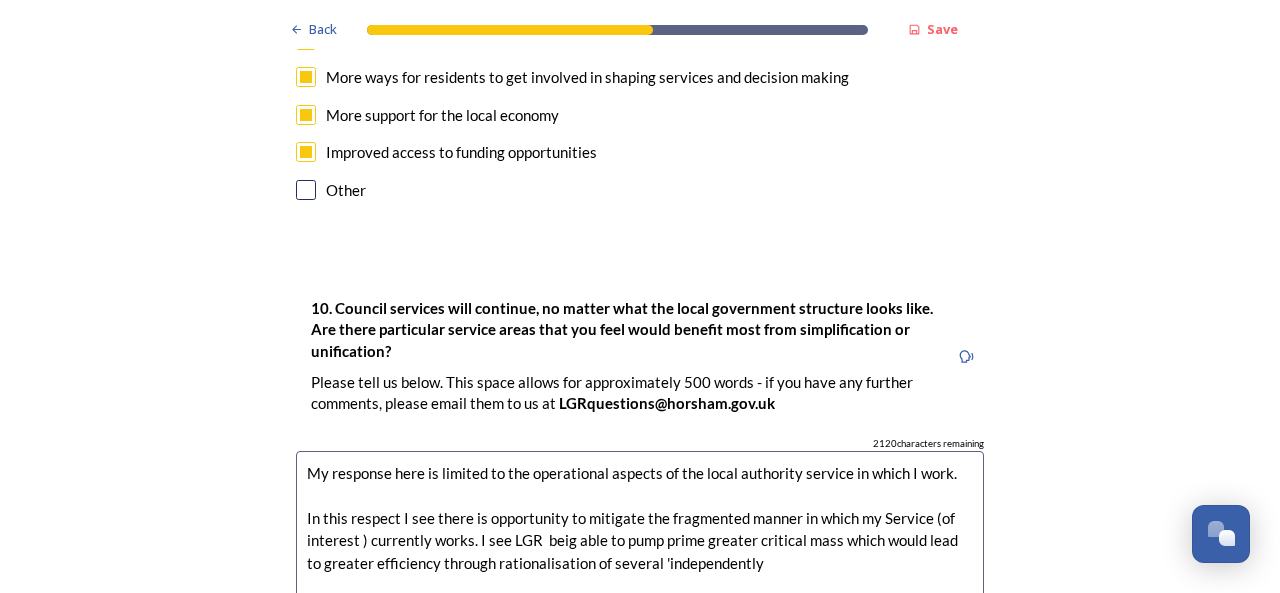 scroll, scrollTop: 5355, scrollLeft: 0, axis: vertical 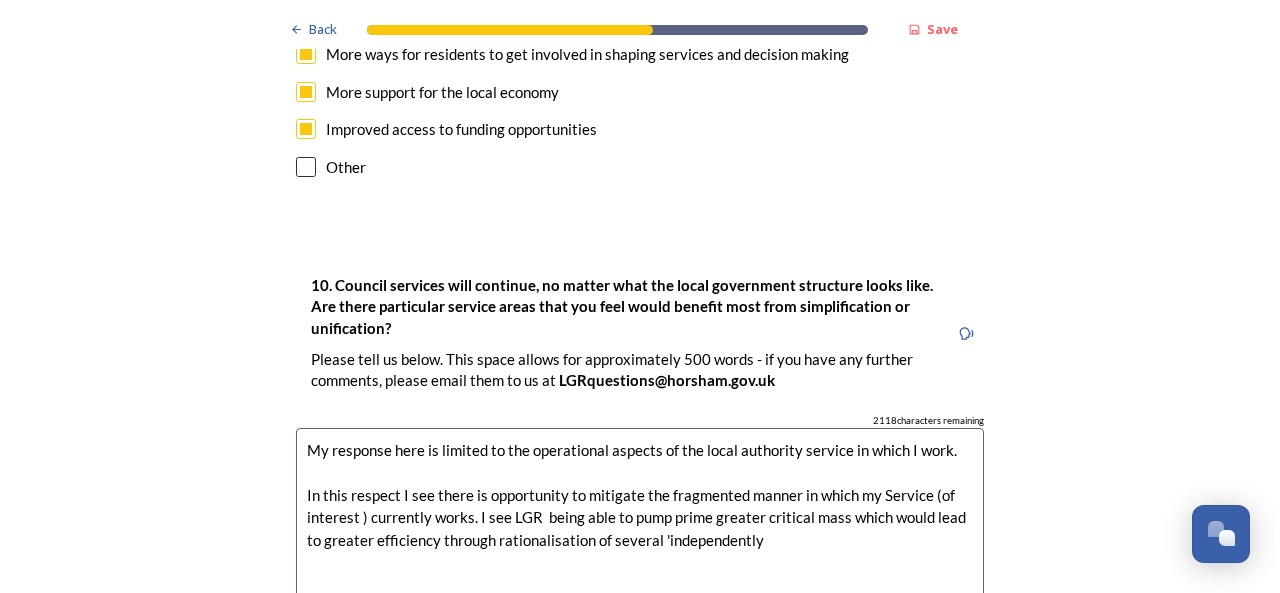 click on "My response here is limited to the operational aspects of the local authority service in which I work.
In this respect I see there is opportunity to mitigate the fragmented manner in which my Service (of interest ) currently works. I see LGR  being able to pump prime greater critical mass which would lead to greater efficiency through rationalisation of several 'independently" at bounding box center (640, 540) 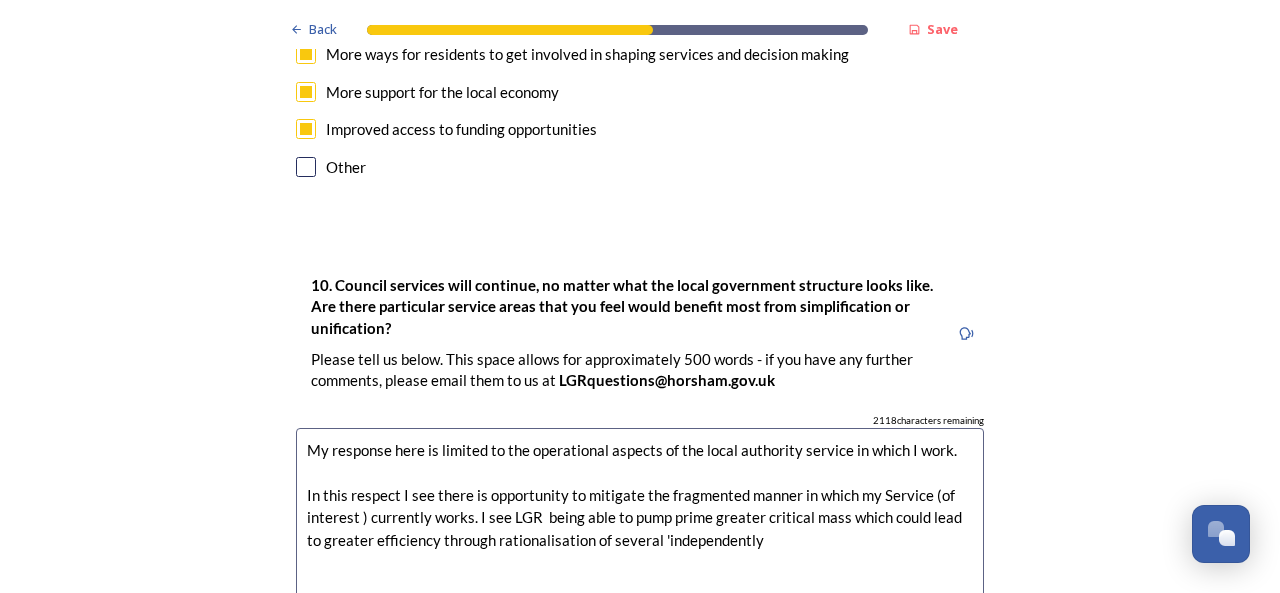 click on "My response here is limited to the operational aspects of the local authority service in which I work.
In this respect I see there is opportunity to mitigate the fragmented manner in which my Service (of interest ) currently works. I see LGR  being able to pump prime greater critical mass which could lead to greater efficiency through rationalisation of several 'independently" at bounding box center [640, 540] 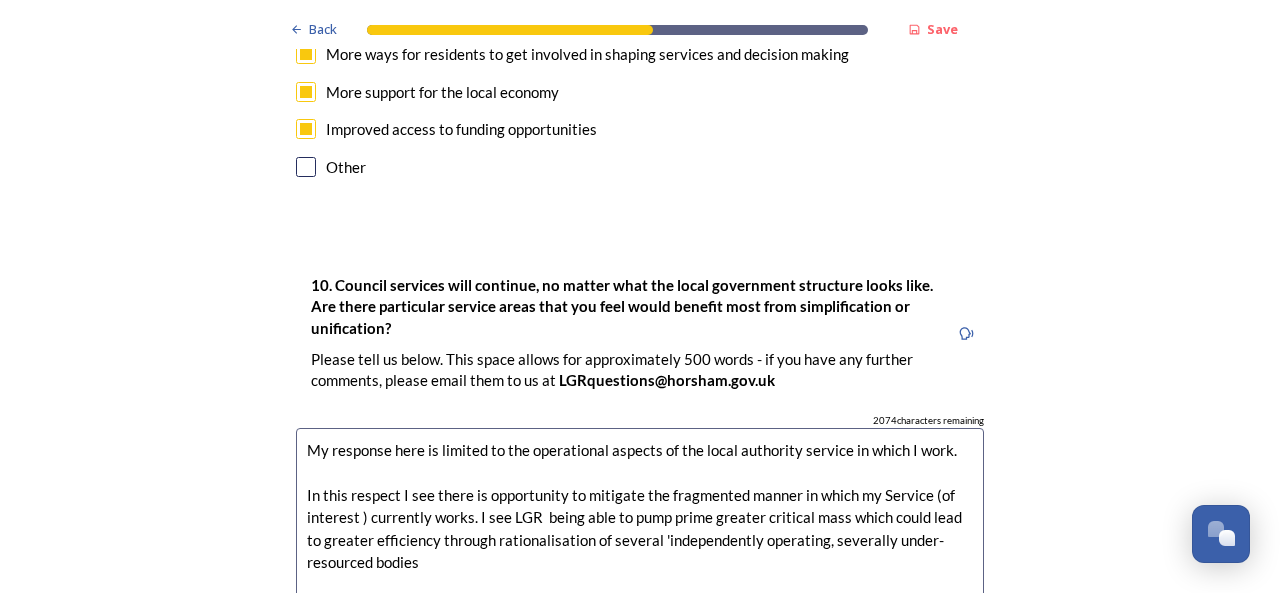 click on "My response here is limited to the operational aspects of the local authority service in which I work.
In this respect I see there is opportunity to mitigate the fragmented manner in which my Service (of interest ) currently works. I see LGR  being able to pump prime greater critical mass which could lead to greater efficiency through rationalisation of several 'independently operating, severally under-resourced bodies" at bounding box center [640, 540] 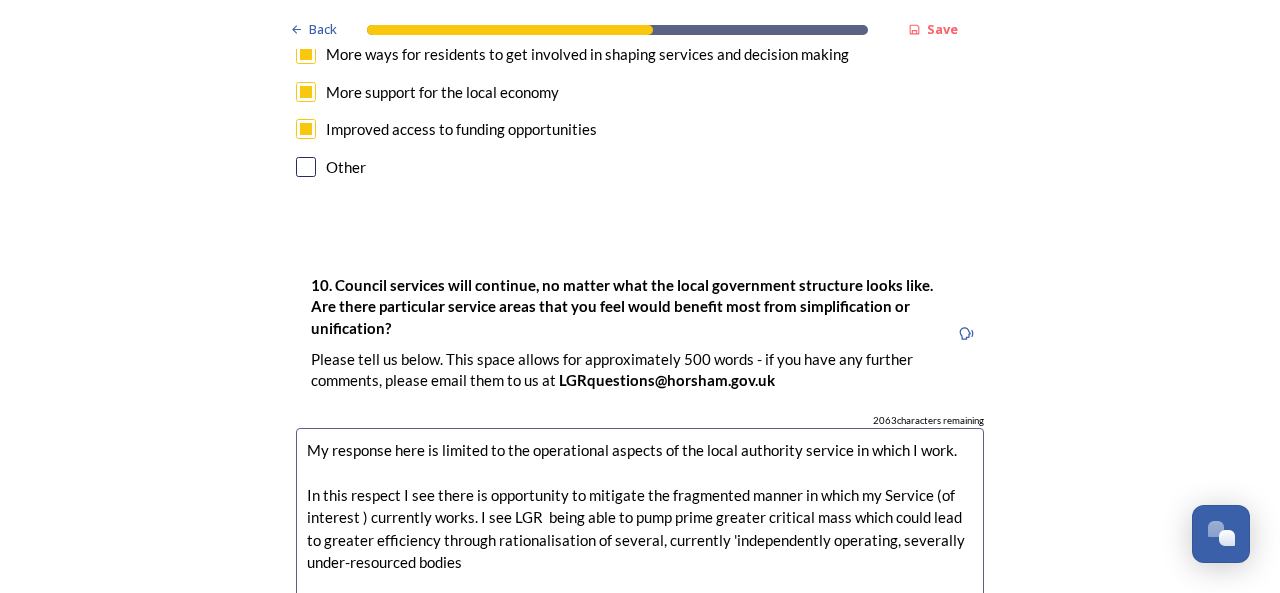 drag, startPoint x: 874, startPoint y: 545, endPoint x: 885, endPoint y: 545, distance: 11 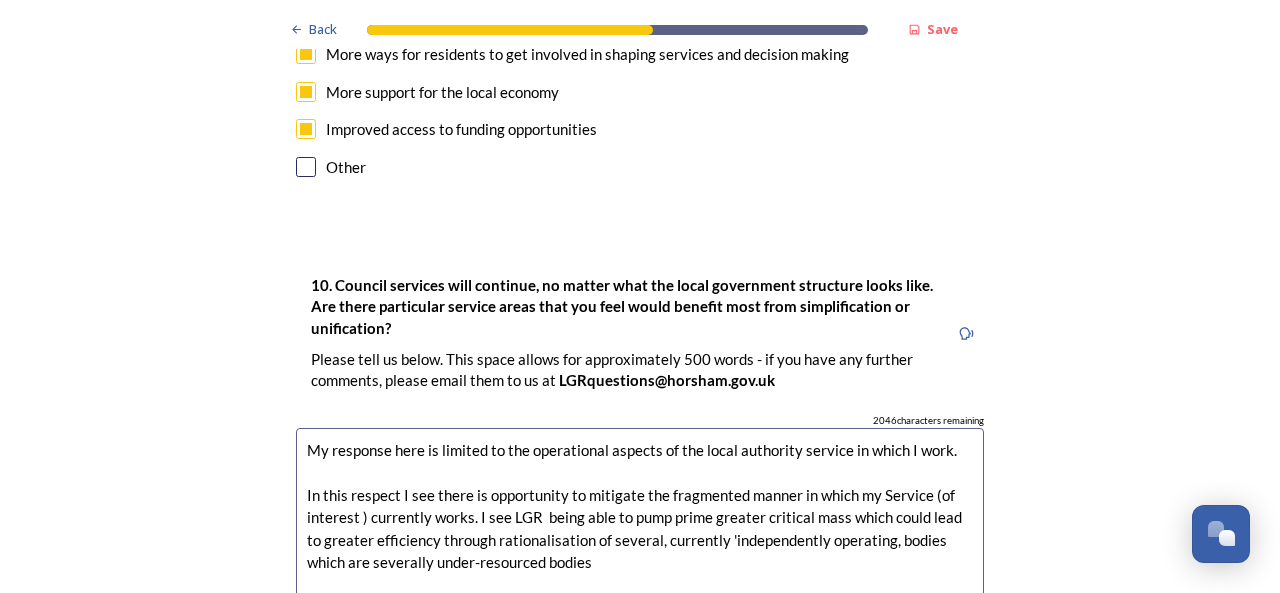 click on "My response here is limited to the operational aspects of the local authority service in which I work.
In this respect I see there is opportunity to mitigate the fragmented manner in which my Service (of interest ) currently works. I see LGR  being able to pump prime greater critical mass which could lead to greater efficiency through rationalisation of several, currently 'independently operating, bodies which are severally under-resourced bodies" at bounding box center (640, 540) 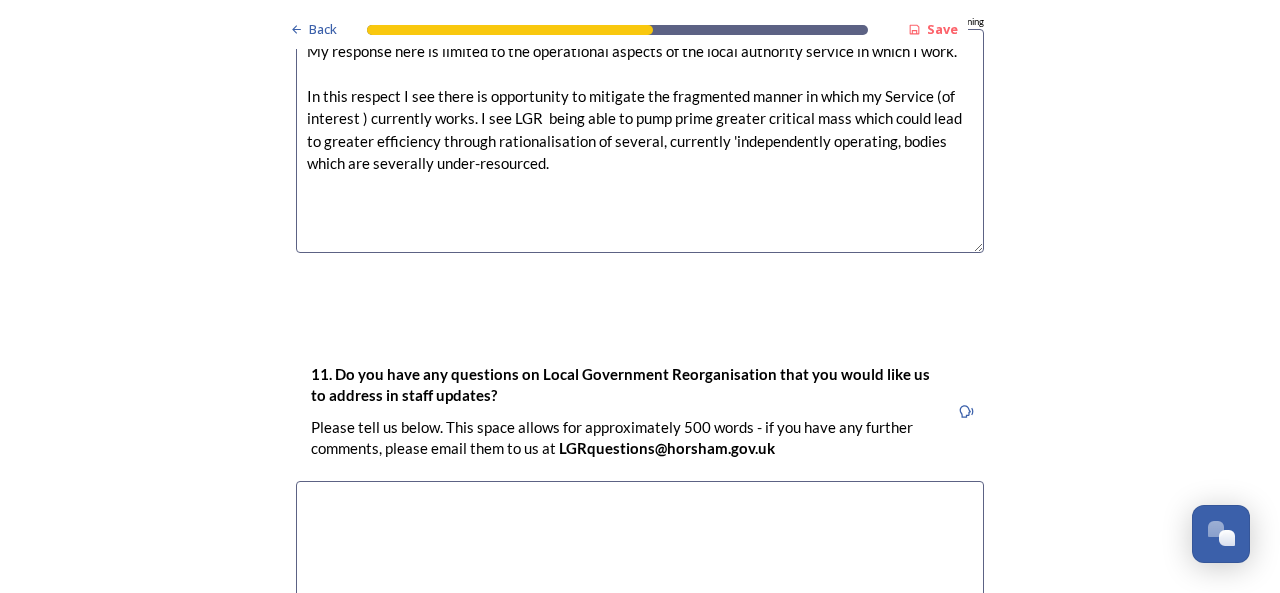 scroll, scrollTop: 5755, scrollLeft: 0, axis: vertical 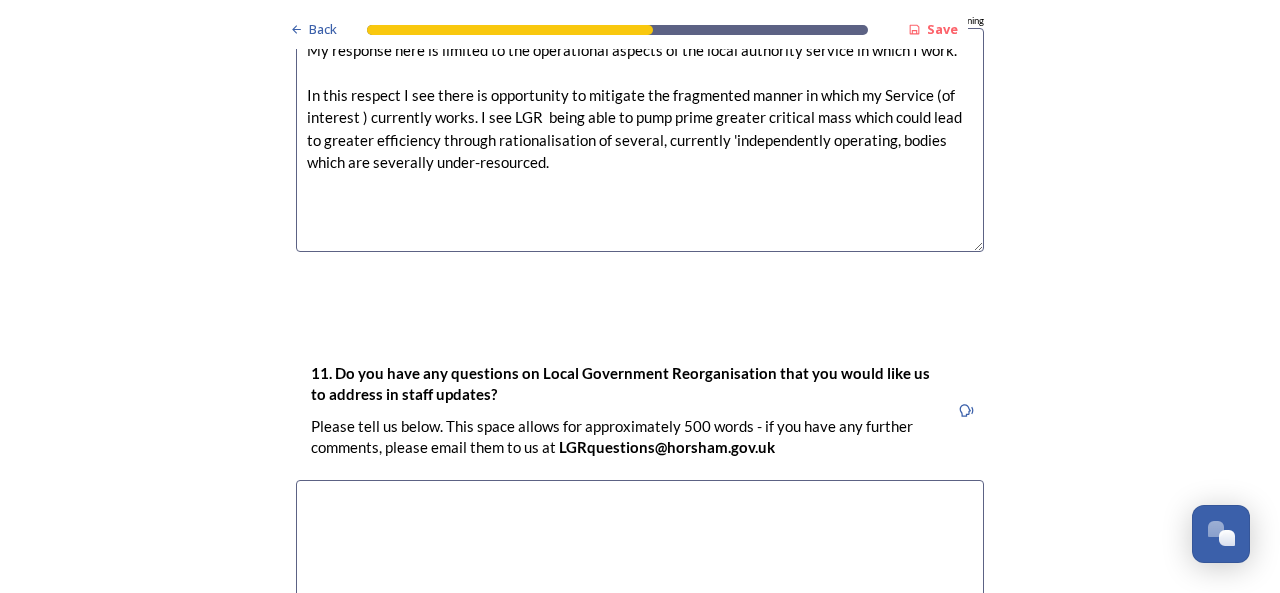 type on "My response here is limited to the operational aspects of the local authority service in which I work.
In this respect I see there is opportunity to mitigate the fragmented manner in which my Service (of interest ) currently works. I see LGR  being able to pump prime greater critical mass which could lead to greater efficiency through rationalisation of several, currently 'independently operating, bodies which are severally under-resourced." 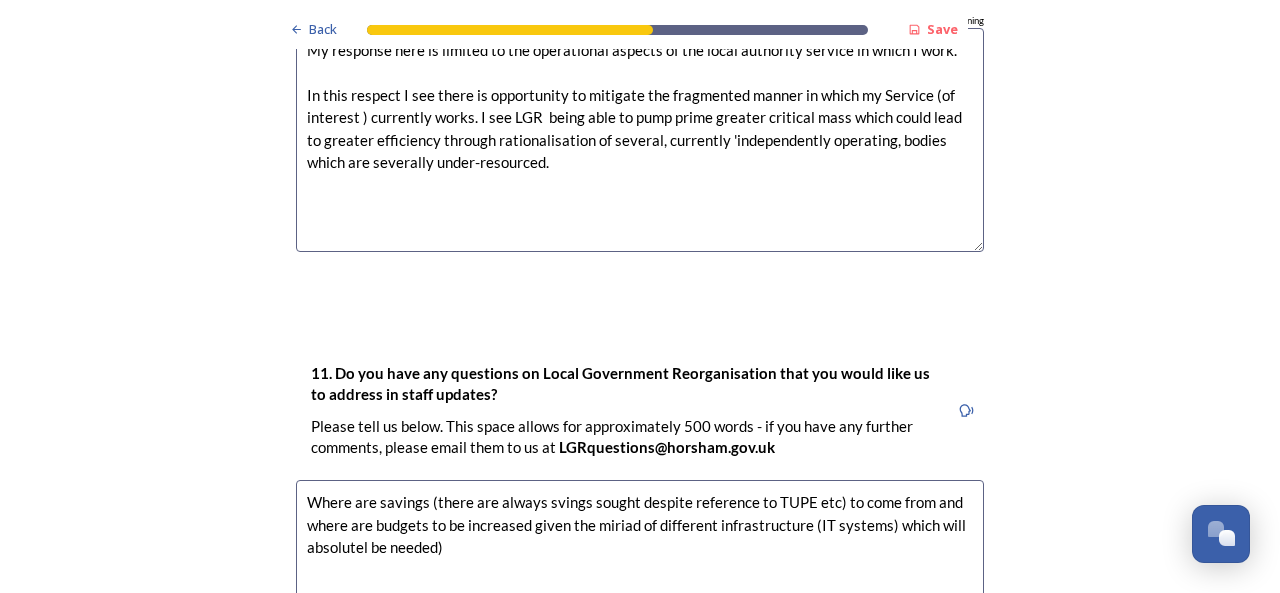 click on "Where are savings (there are always svings sought despite reference to TUPE etc) to come from and where are budgets to be increased given the miriad of different infrastructure (IT systems) which will absolutel be needed)" at bounding box center [640, 592] 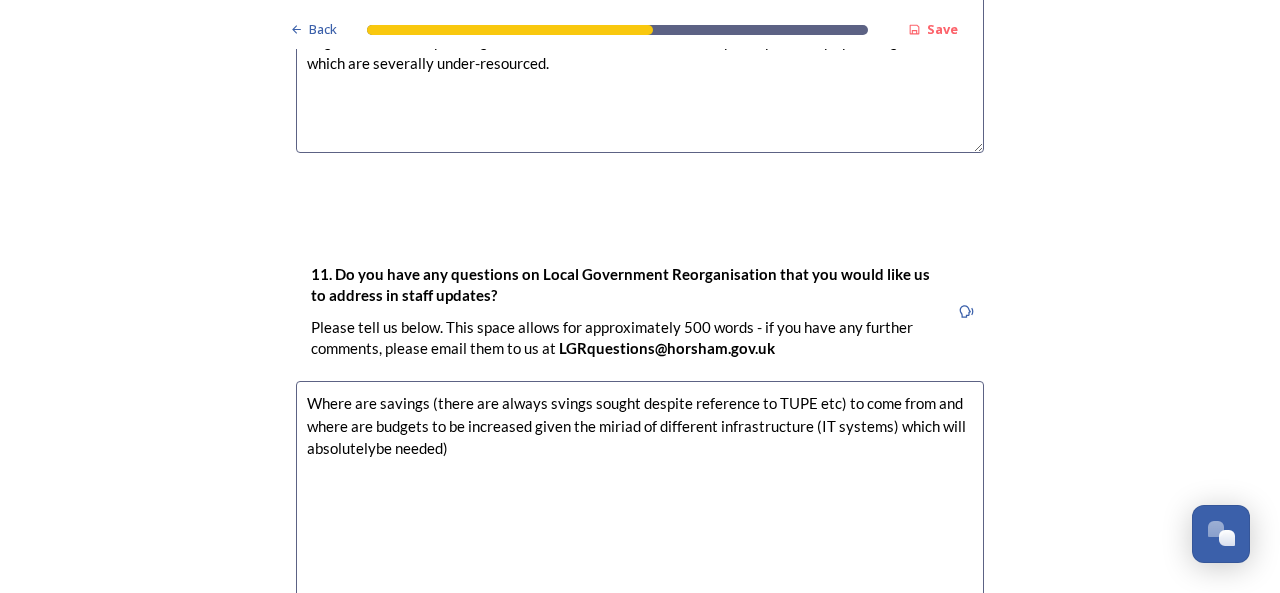 scroll, scrollTop: 5955, scrollLeft: 0, axis: vertical 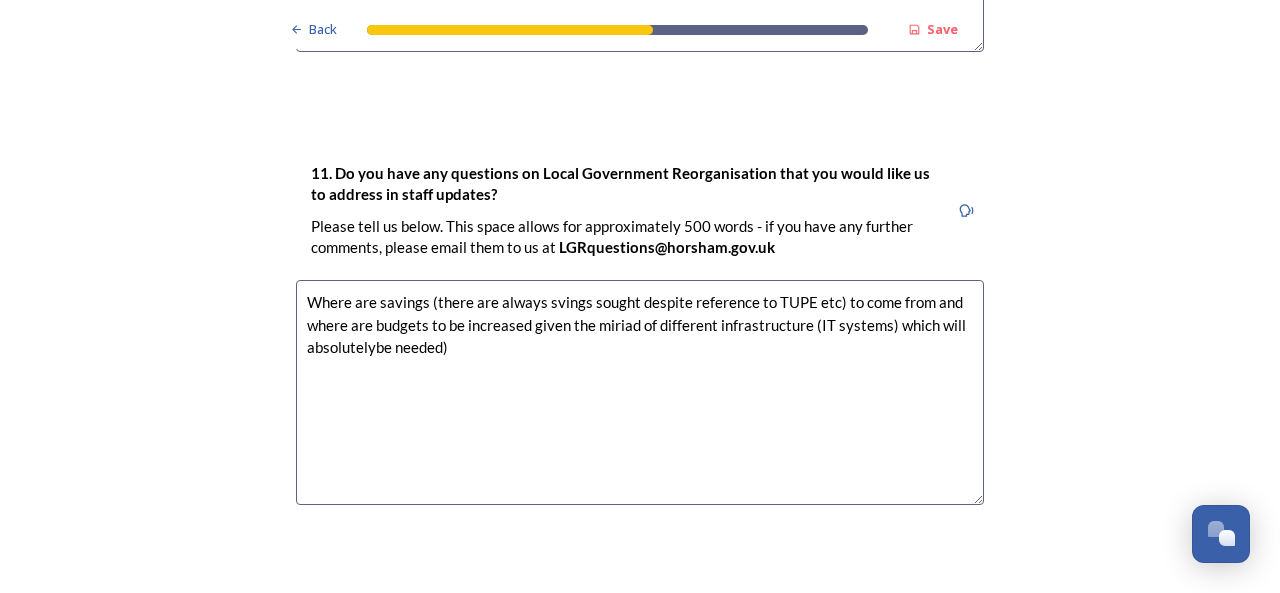 type on "Where are savings (there are always svings sought despite reference to TUPE etc) to come from and where are budgets to be increased given the miriad of different infrastructure (IT systems) which will absolutely be needed)" 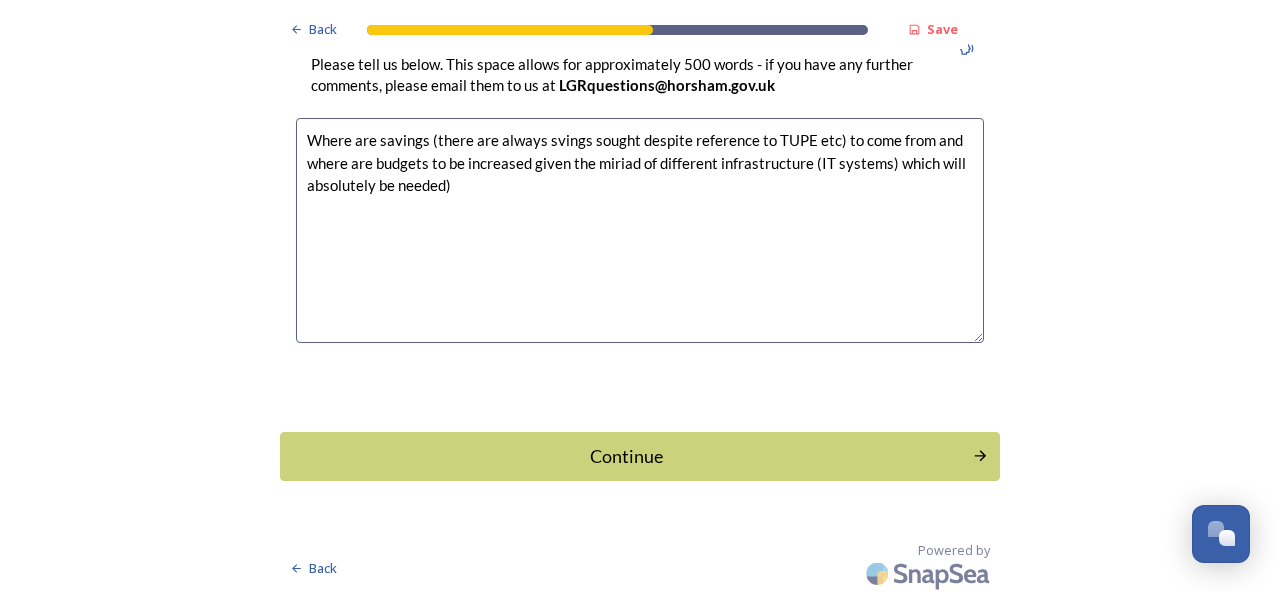 scroll, scrollTop: 6118, scrollLeft: 0, axis: vertical 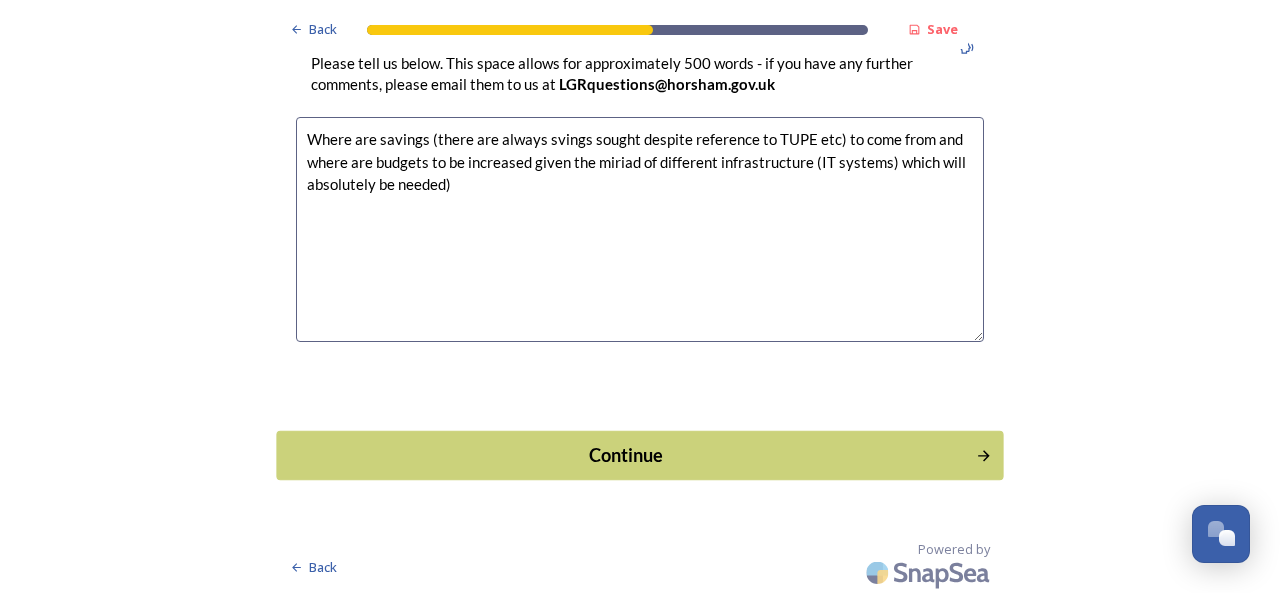 click on "Continue" at bounding box center (626, 454) 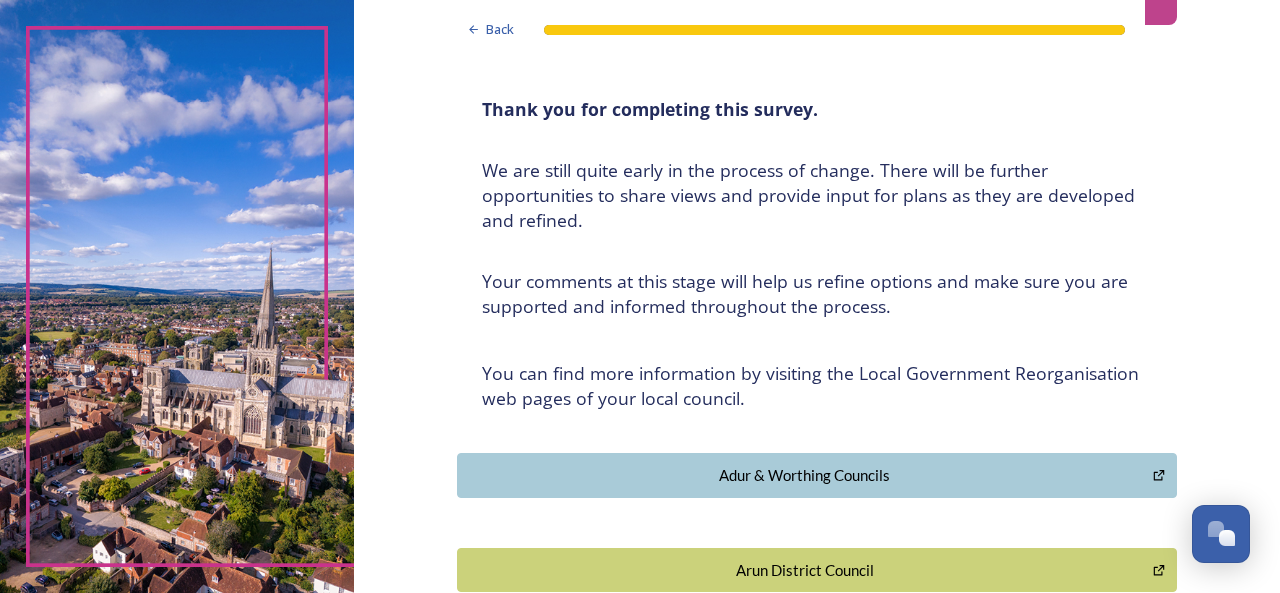 scroll, scrollTop: 0, scrollLeft: 0, axis: both 